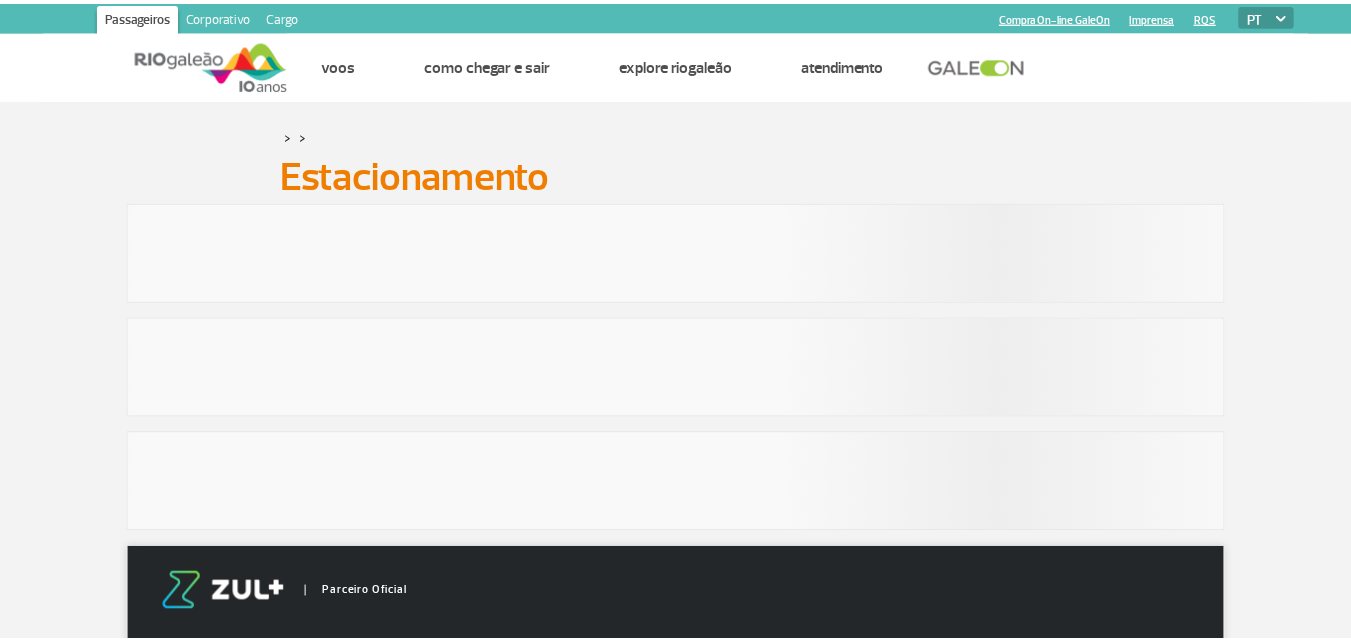 scroll, scrollTop: 0, scrollLeft: 0, axis: both 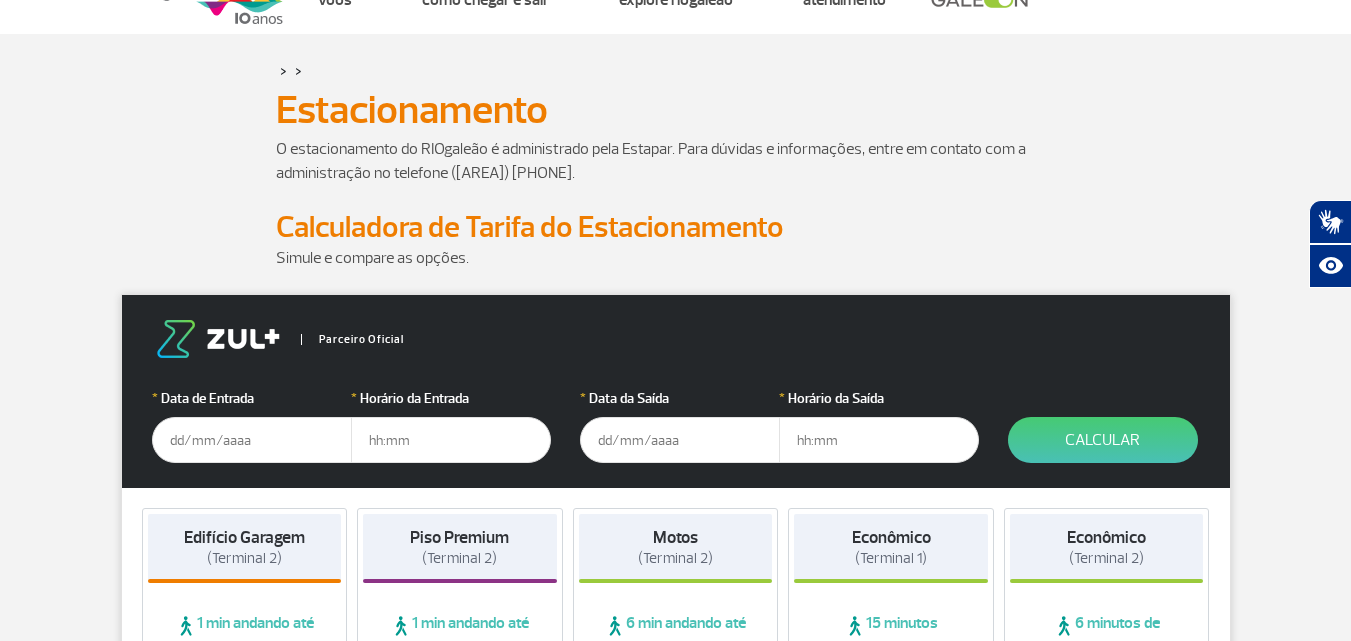 click at bounding box center [252, 440] 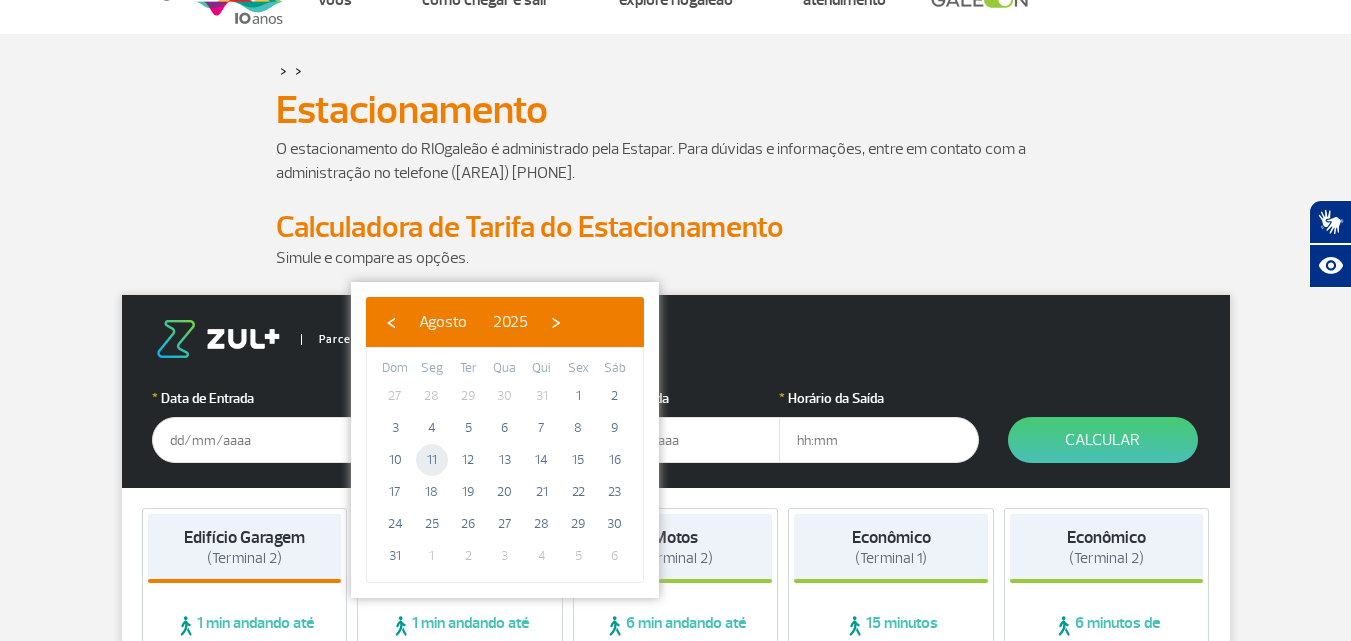click on "11" 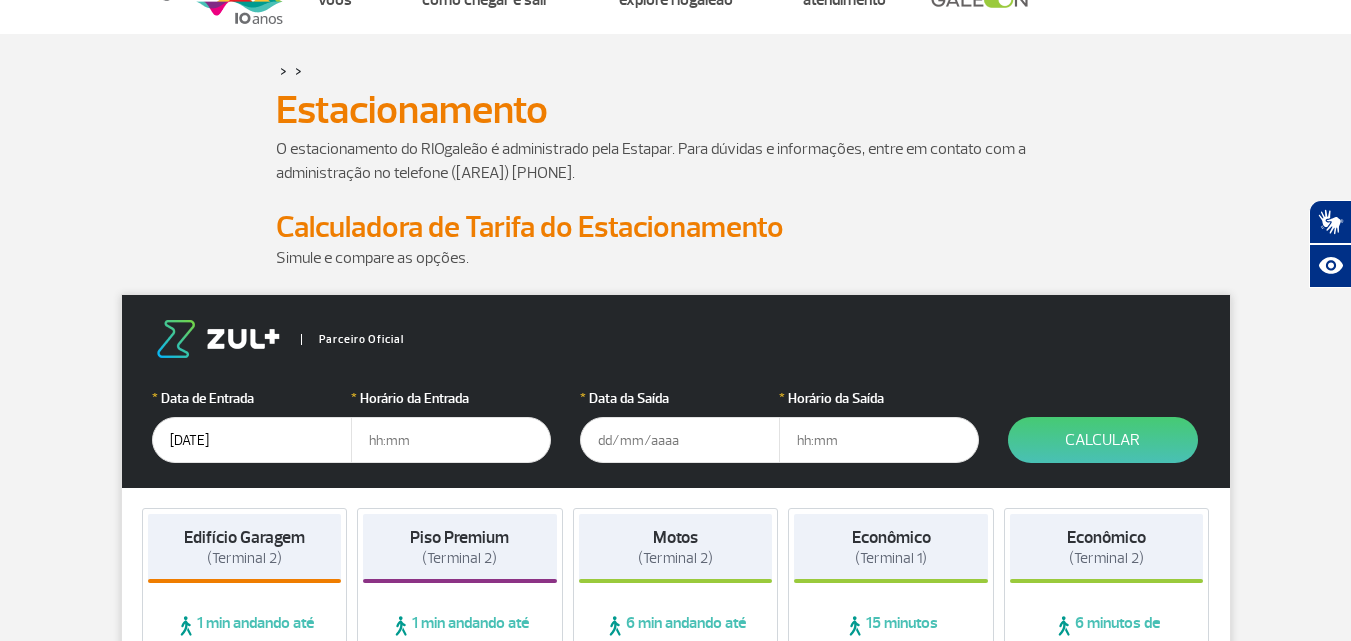 click at bounding box center [451, 440] 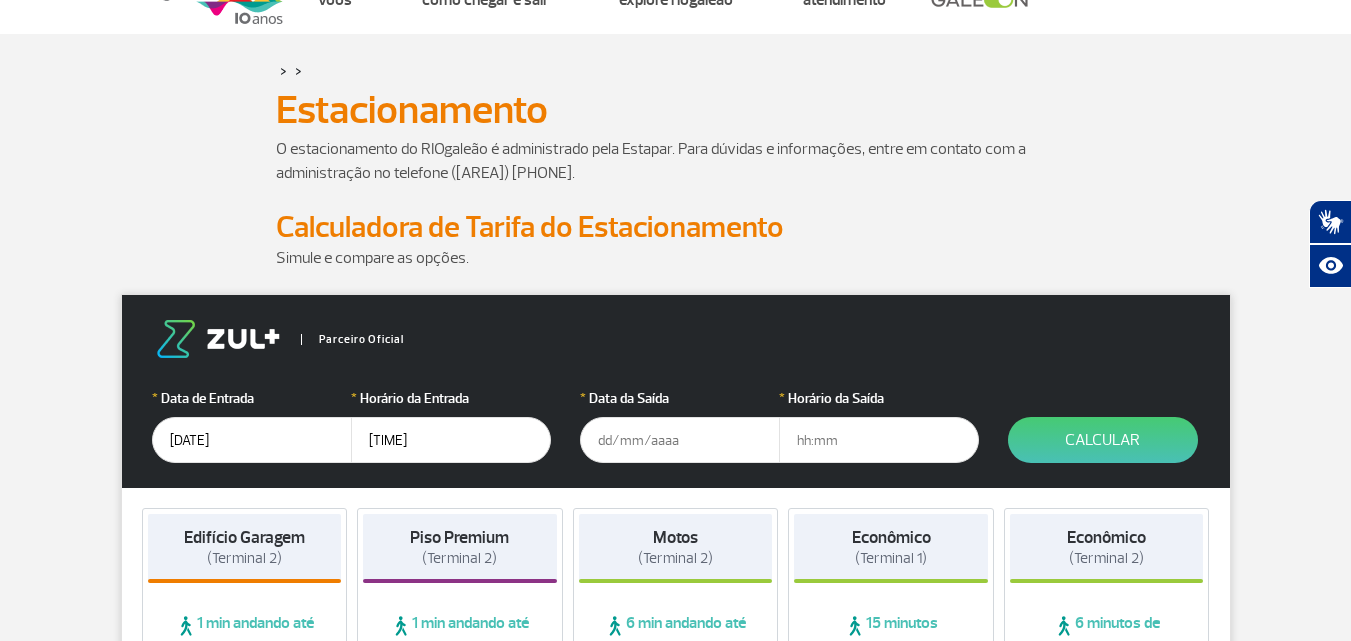type on "[TIME]" 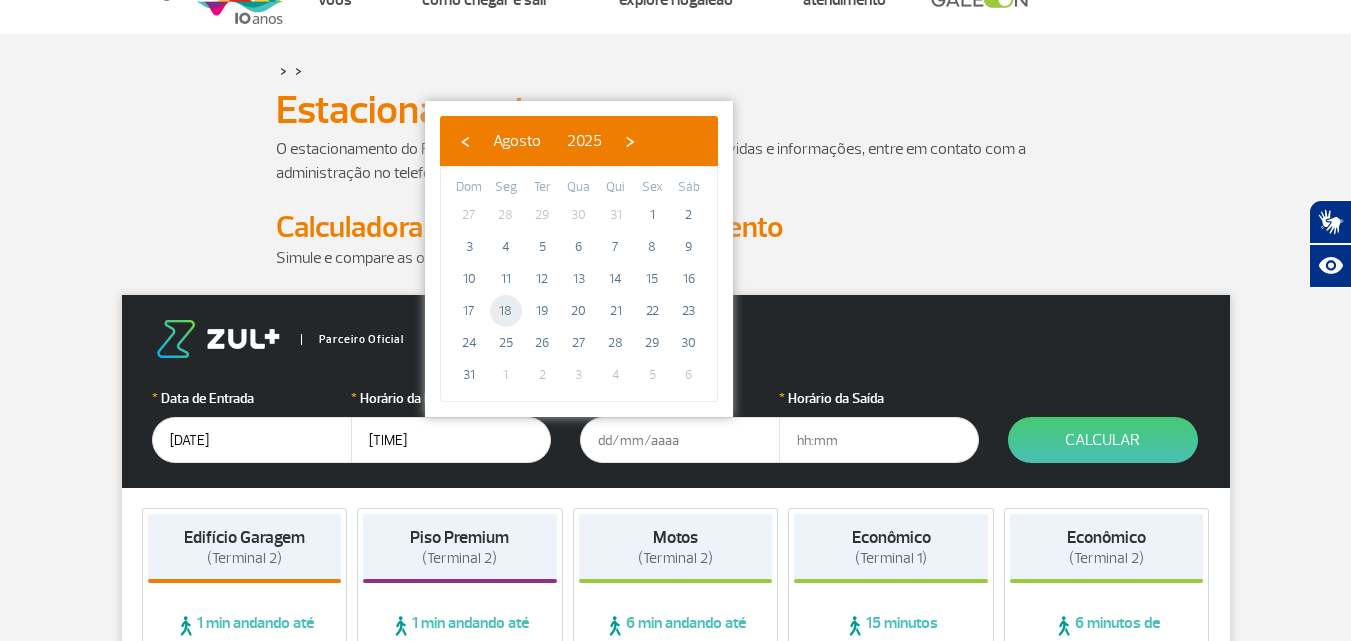 click on "18" 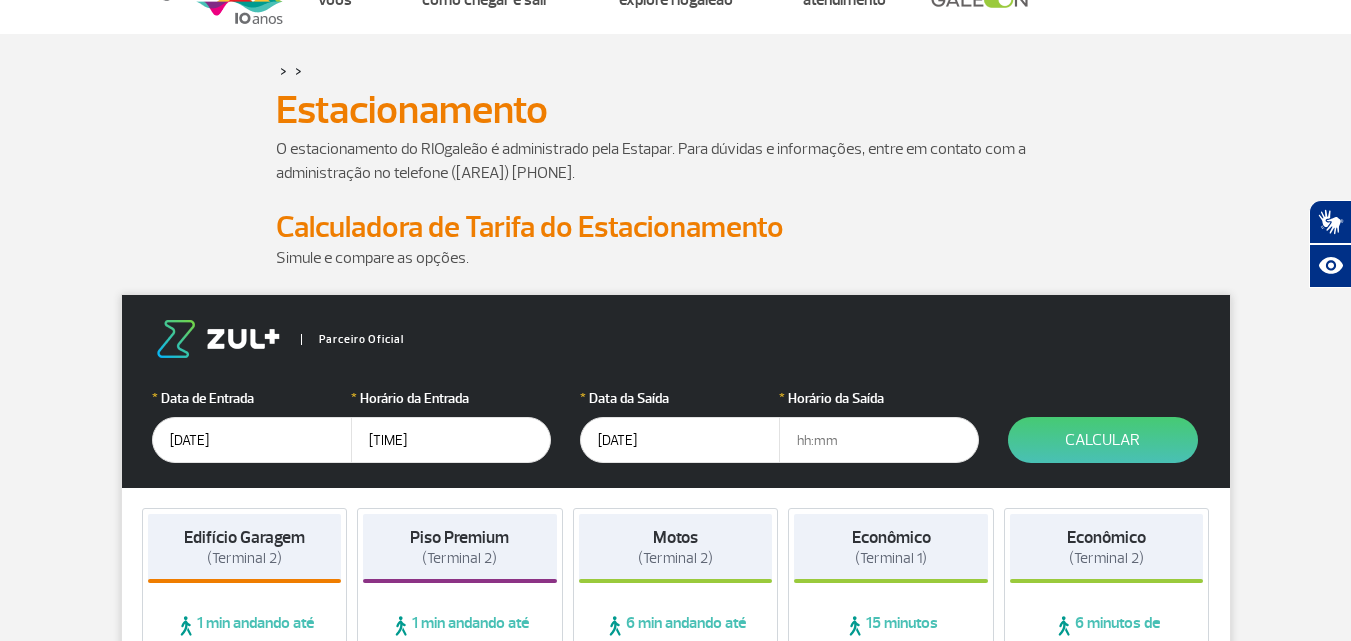 click at bounding box center [879, 440] 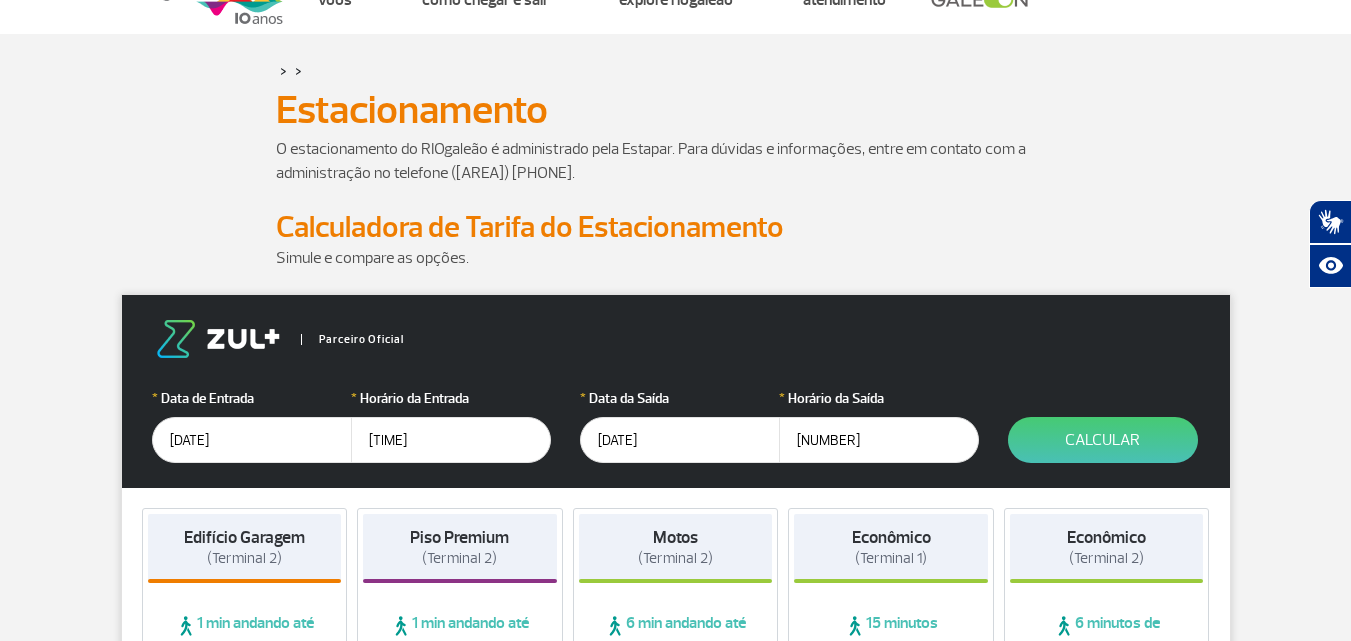 type on "9" 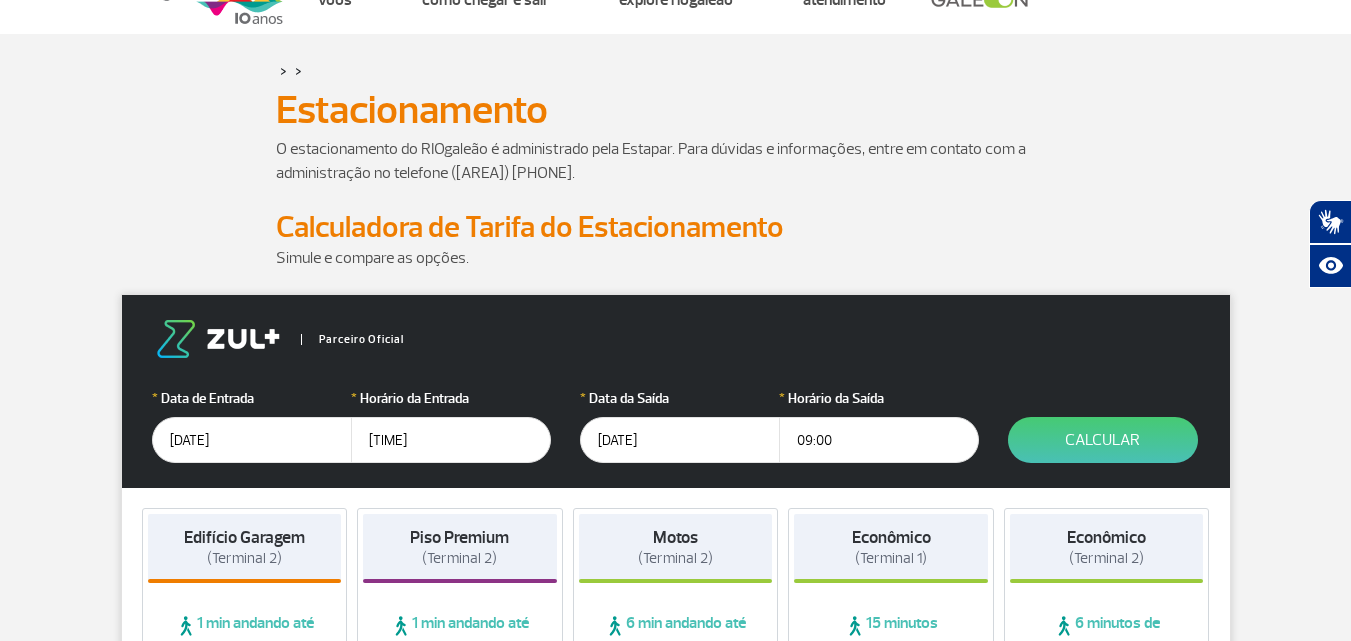 type on "09:00" 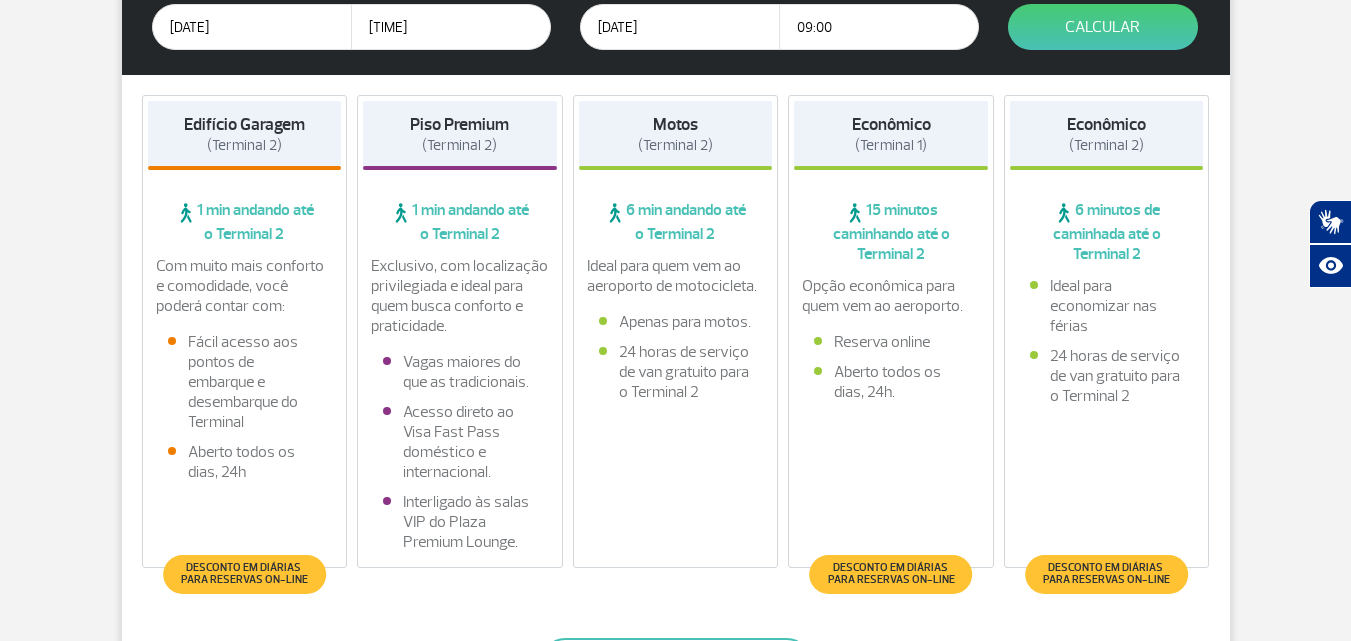 scroll, scrollTop: 449, scrollLeft: 0, axis: vertical 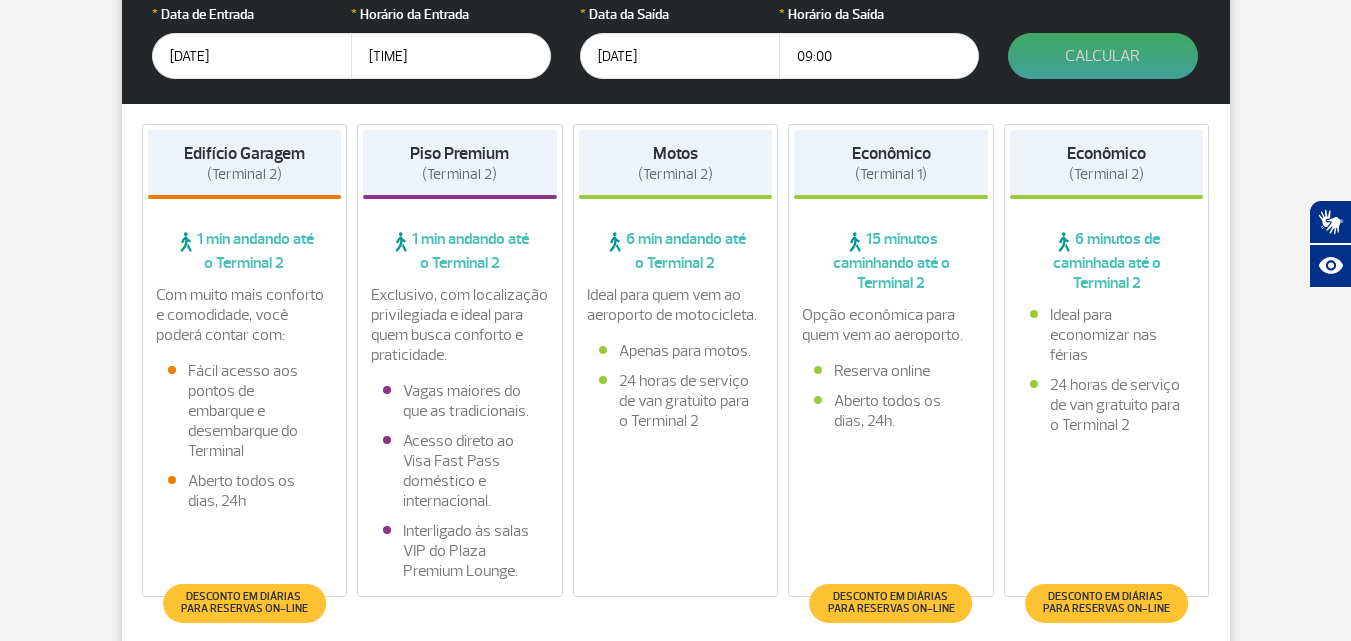 click on "Calcular" at bounding box center [1103, 56] 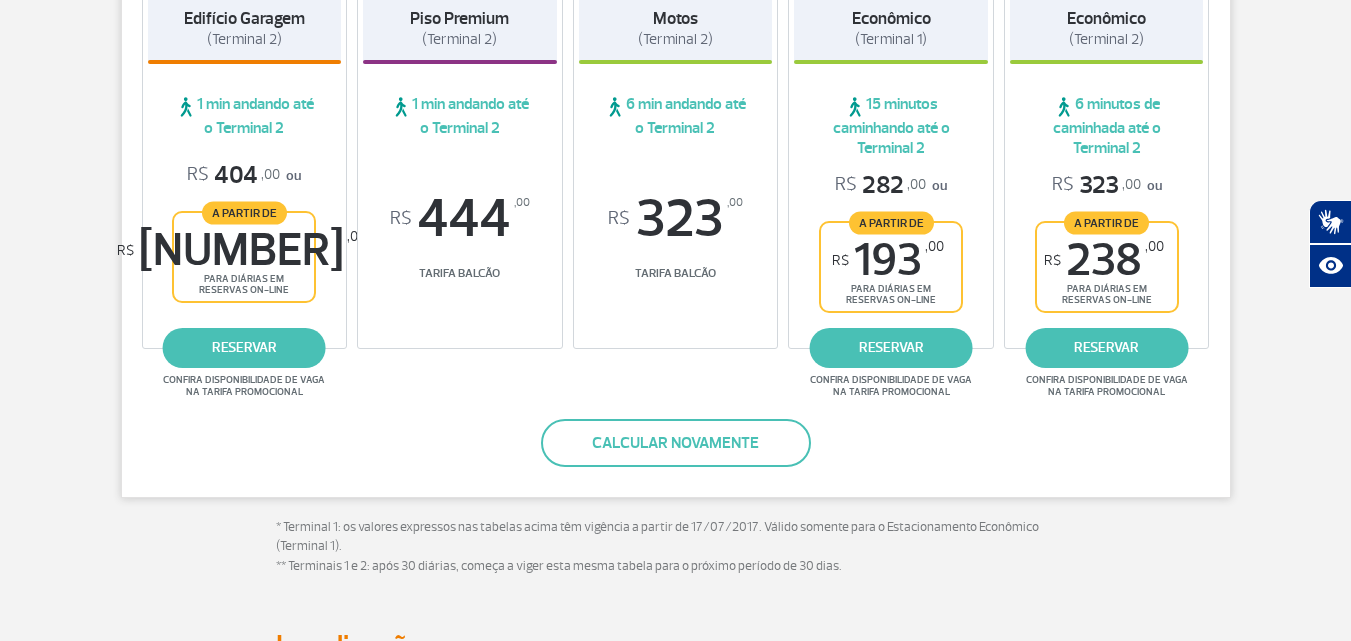scroll, scrollTop: 256, scrollLeft: 0, axis: vertical 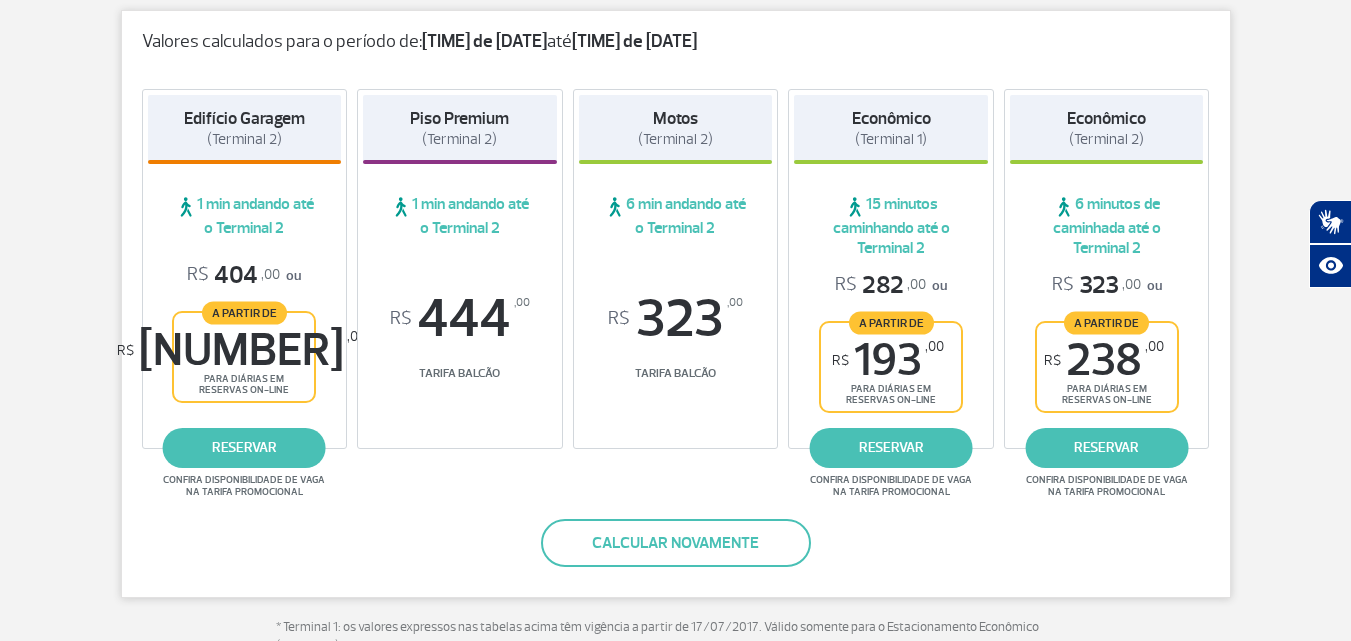 click on "Valores calculados para o período de:  17h de 11/08/25  até  09h de 18/08/25 Edifício Garagem  (Terminal 2)   1 min andando até o Terminal 2  R$  404 ,00  ou  A partir de R$  333 ,00 para diárias em reservas on-line reservar Confira disponibilidade de vaga na tarifa promocional Piso Premium  (Terminal 2)   1 min andando até o Terminal 2  R$  444 ,00 Tarifa Balcão Motos  (Terminal 2)   6 min andando até o Terminal 2  R$  323 ,00 Tarifa Balcão Econômico  (Terminal 1)   15 minutos caminhando até o Terminal 2  R$  282 ,00  ou  A partir de R$  193 ,00 para diárias em reservas on-line reservar Confira disponibilidade de vaga na tarifa promocional Econômico  (Terminal 2)   6 minutos de caminhada até o Terminal 2  R$  323 ,00  ou  A partir de R$  238 ,00 para diárias em reservas on-line reservar Confira disponibilidade de vaga na tarifa promocional  Calcular novamente" at bounding box center [676, 304] 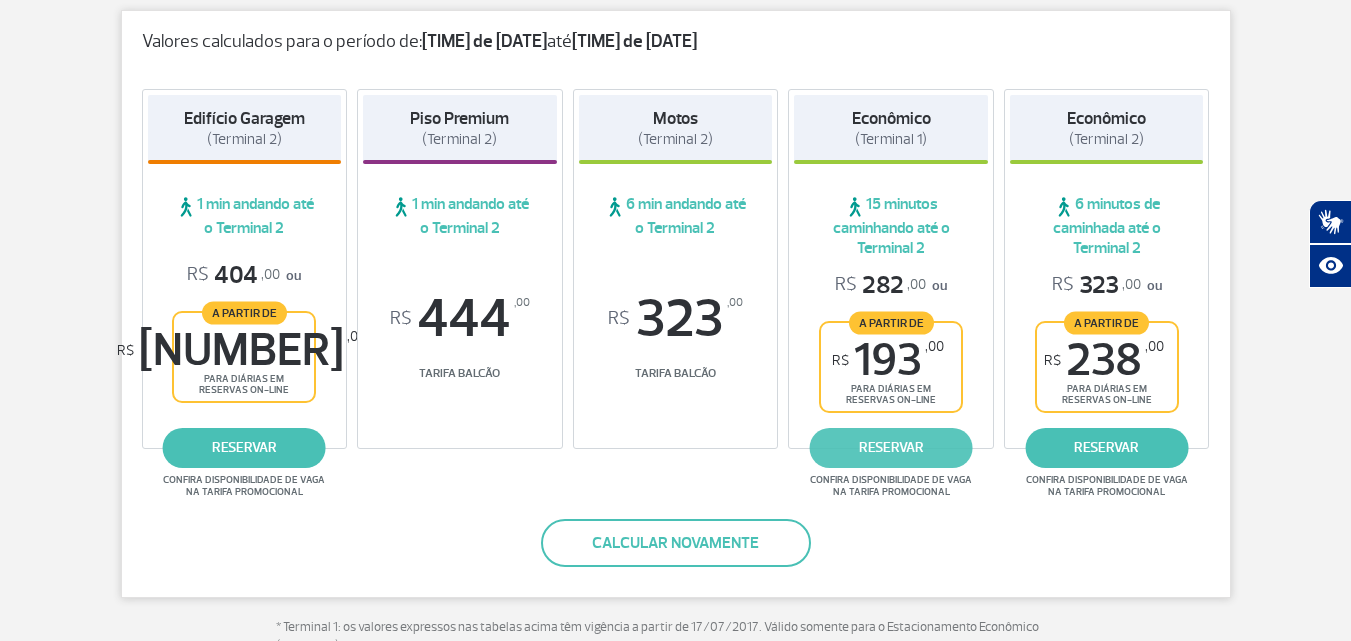 click on "reservar" at bounding box center (891, 448) 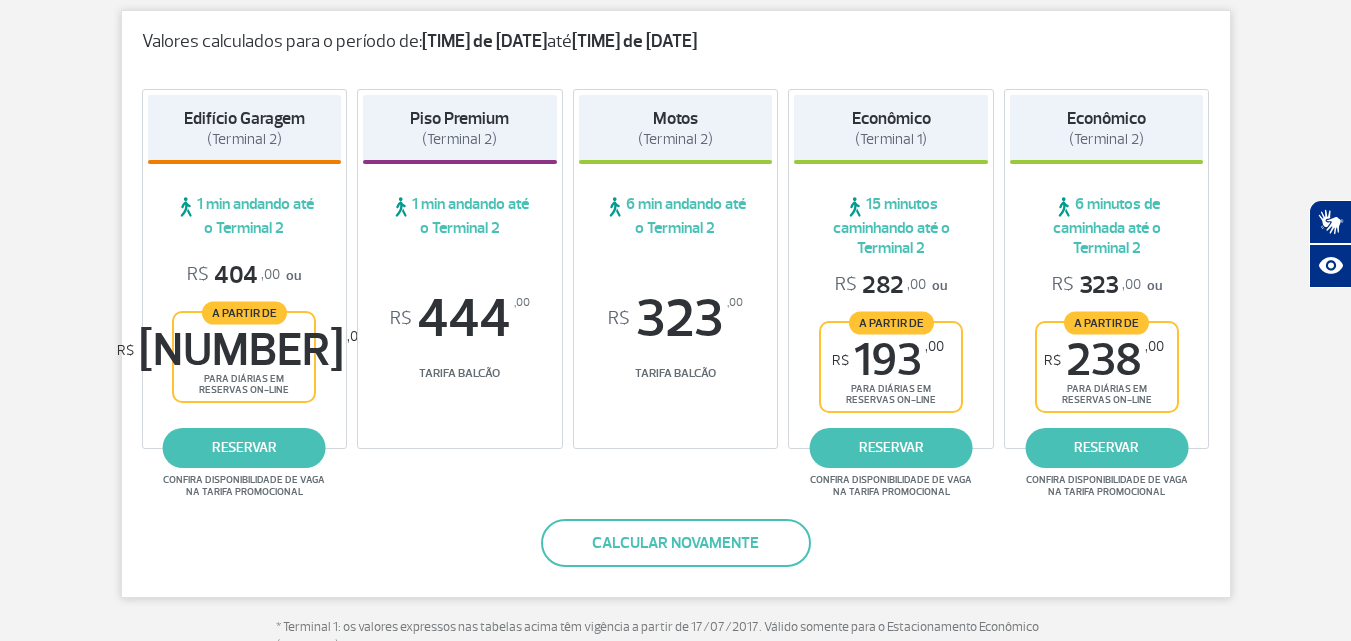 click on "A partir de" at bounding box center [891, 322] 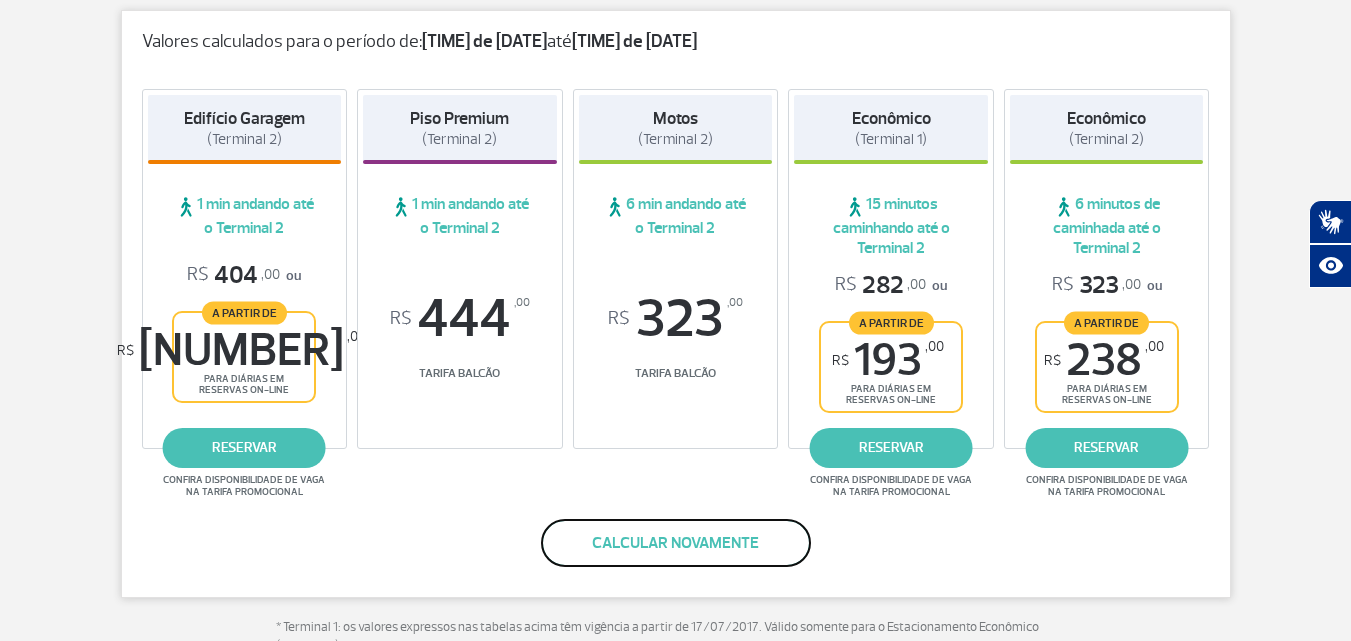 click on "Calcular novamente" at bounding box center (676, 543) 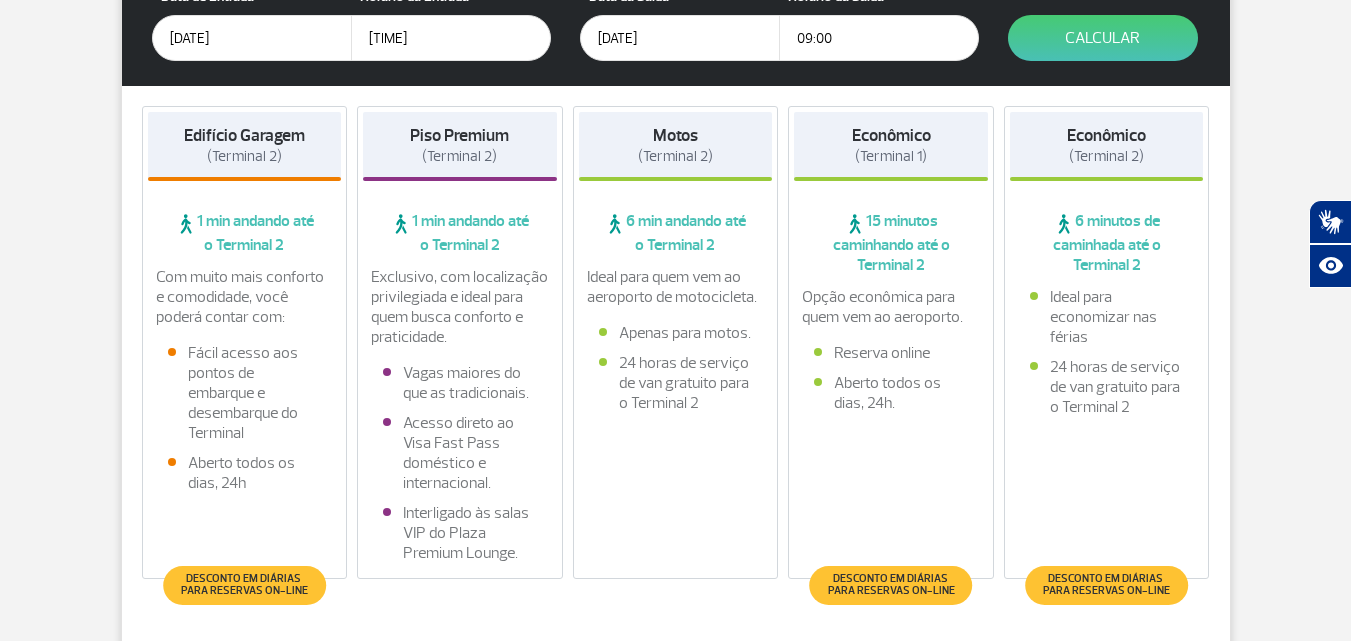 scroll, scrollTop: 485, scrollLeft: 0, axis: vertical 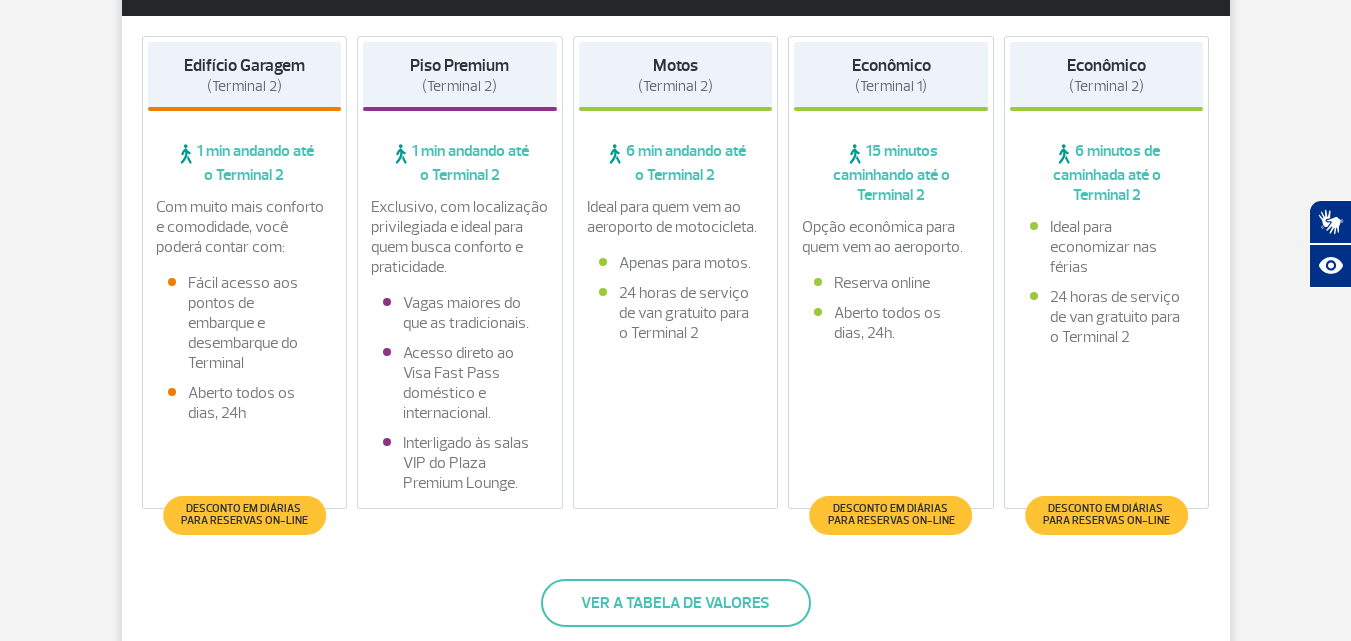 click on "Edifício Garagem" at bounding box center [244, 65] 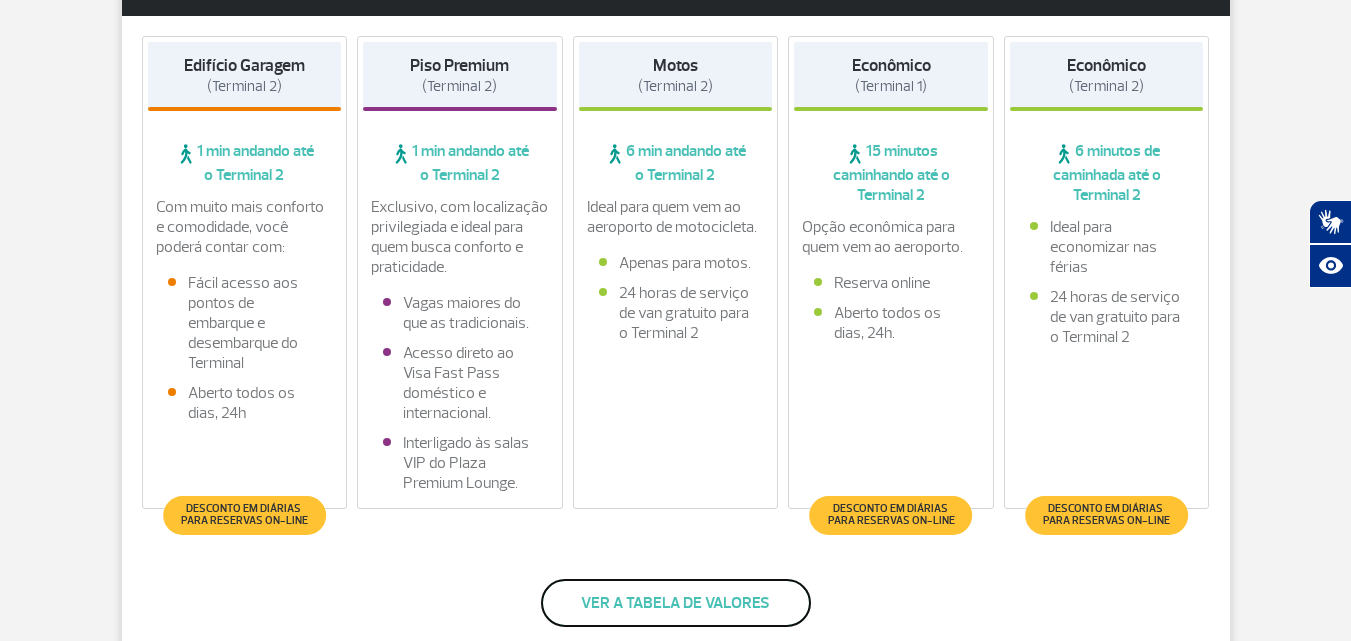 click on "Ver a tabela de valores" at bounding box center (676, 603) 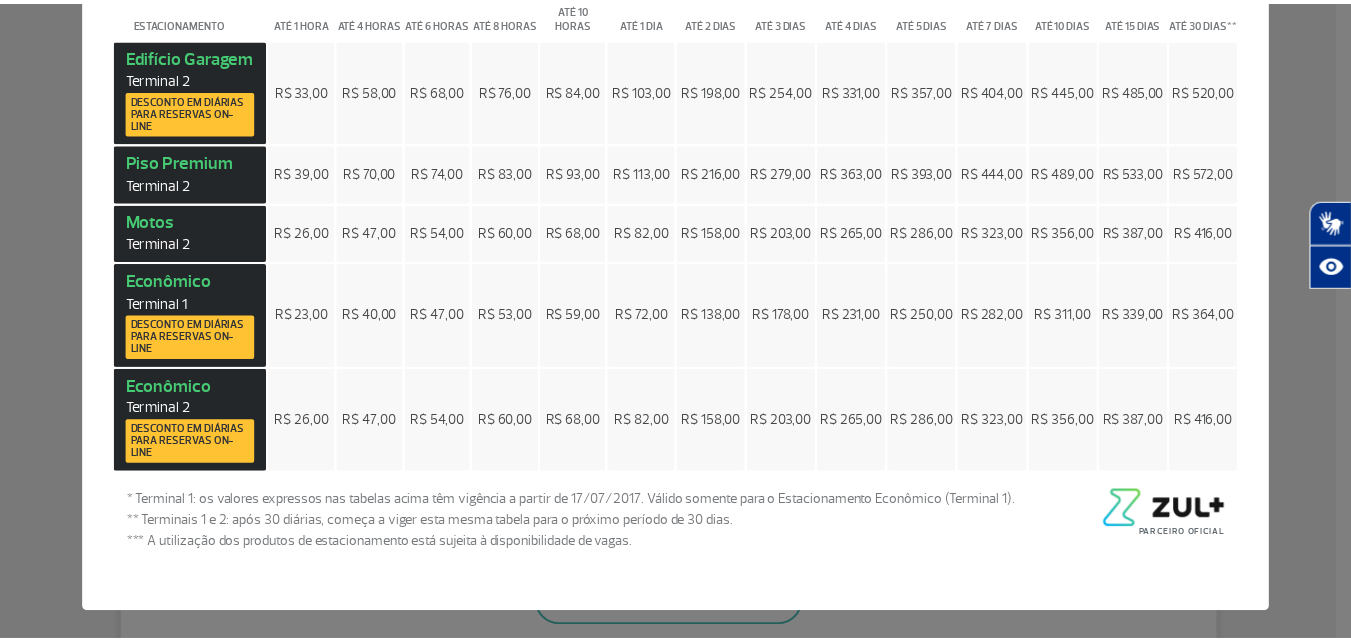 scroll, scrollTop: 0, scrollLeft: 0, axis: both 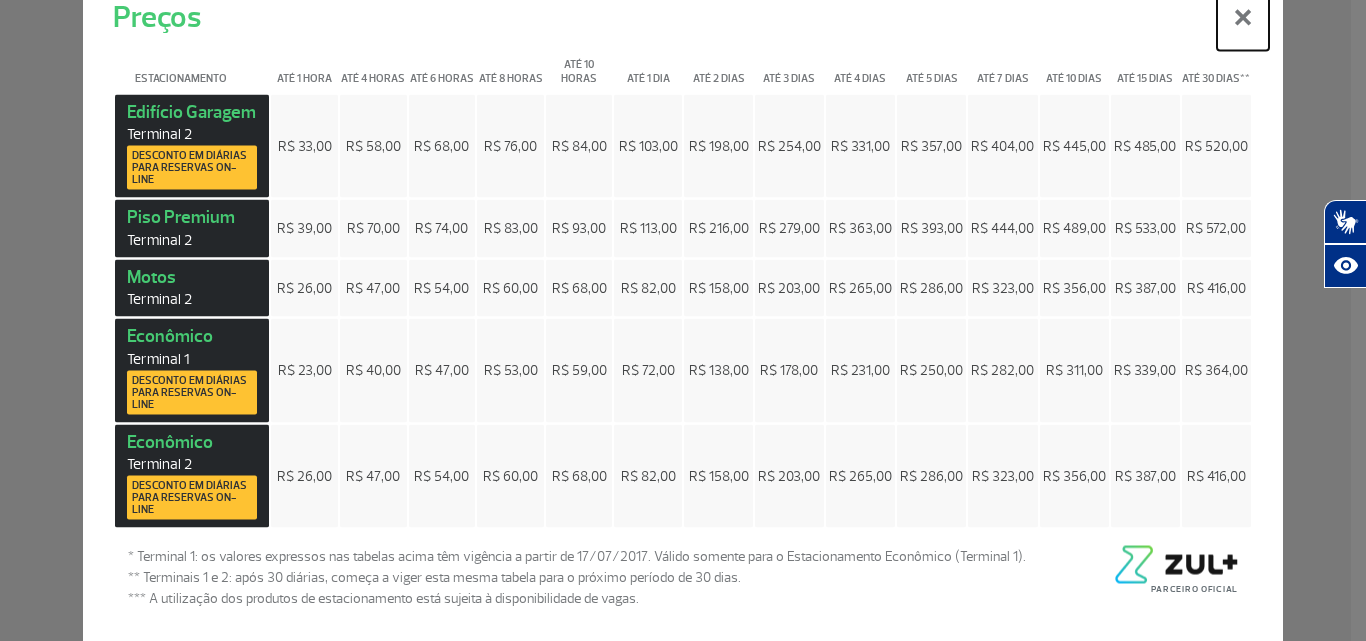 click on "×" at bounding box center (1243, 14) 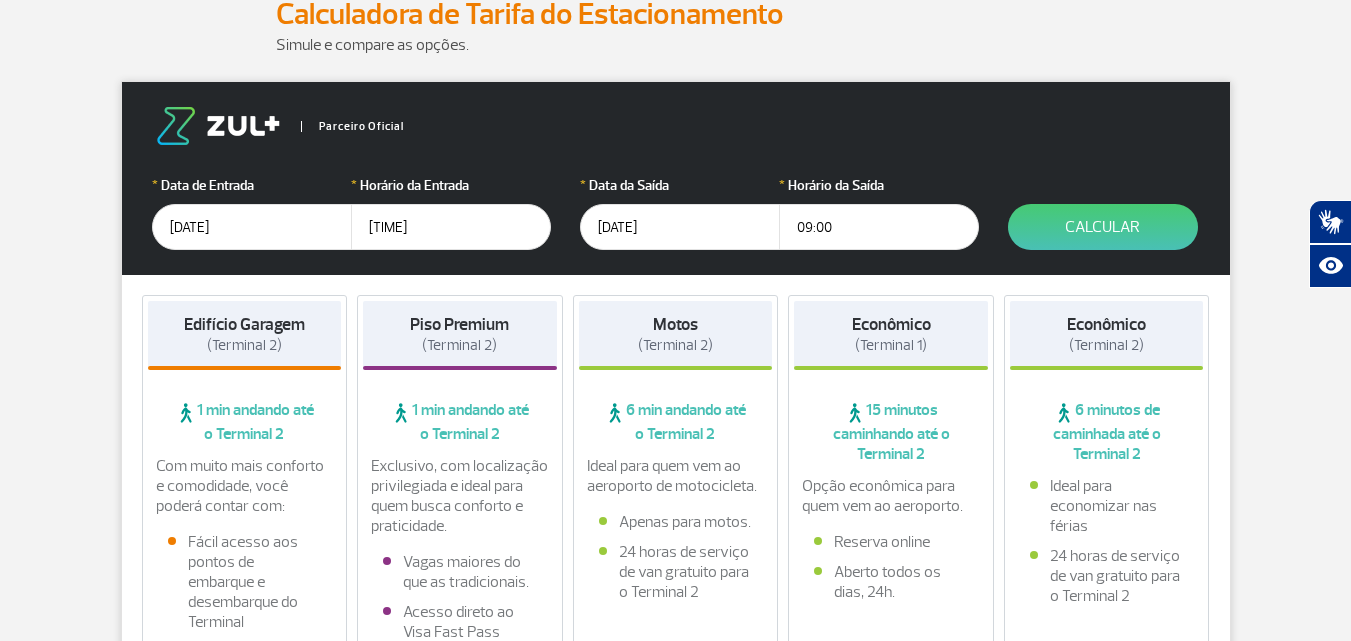 scroll, scrollTop: 283, scrollLeft: 0, axis: vertical 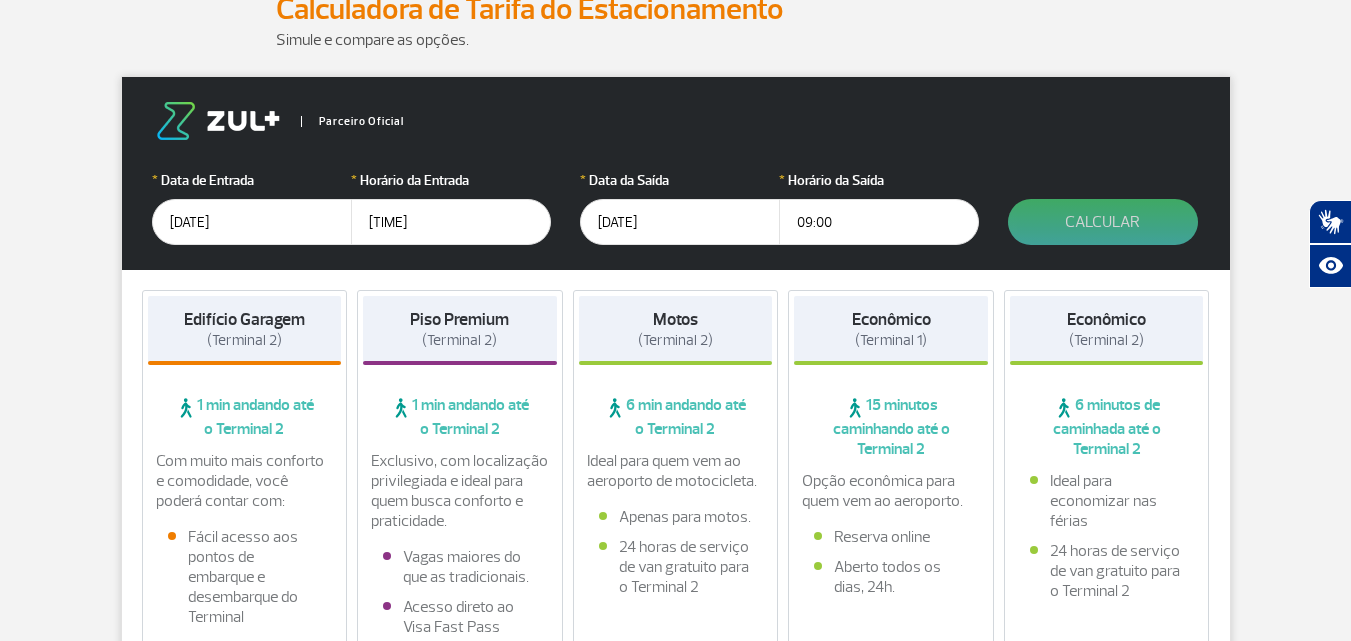 click on "Calcular" at bounding box center (1103, 222) 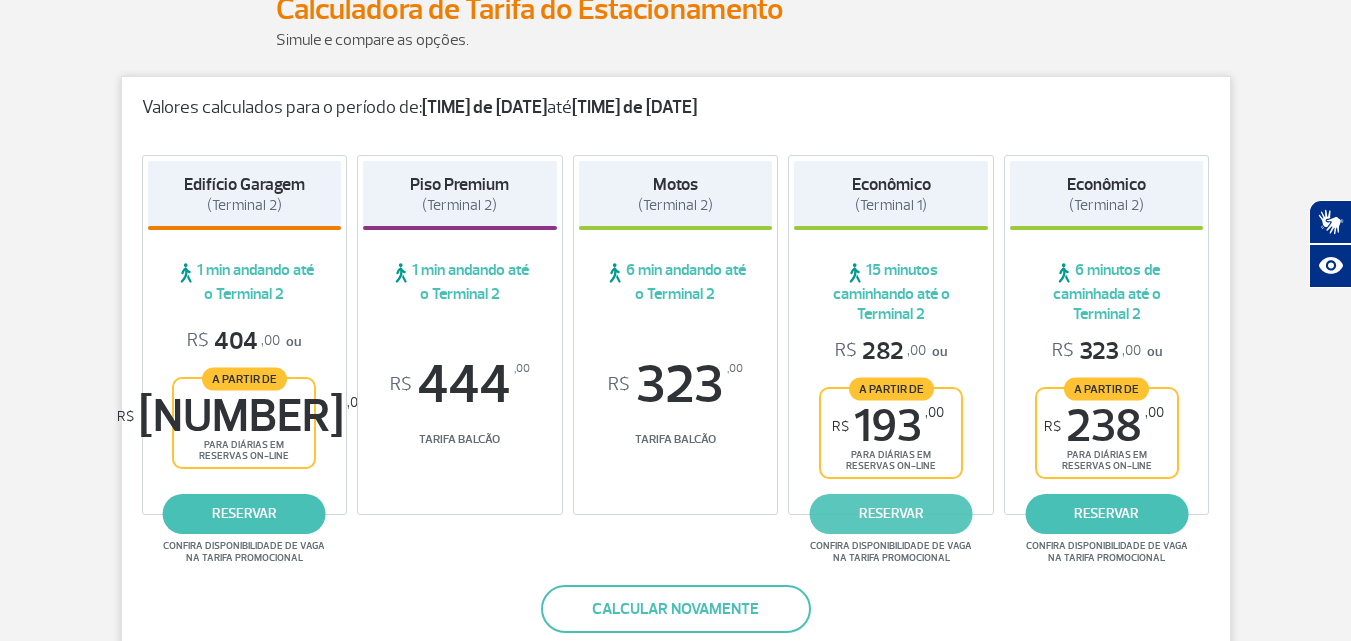 click on "reservar" at bounding box center [891, 514] 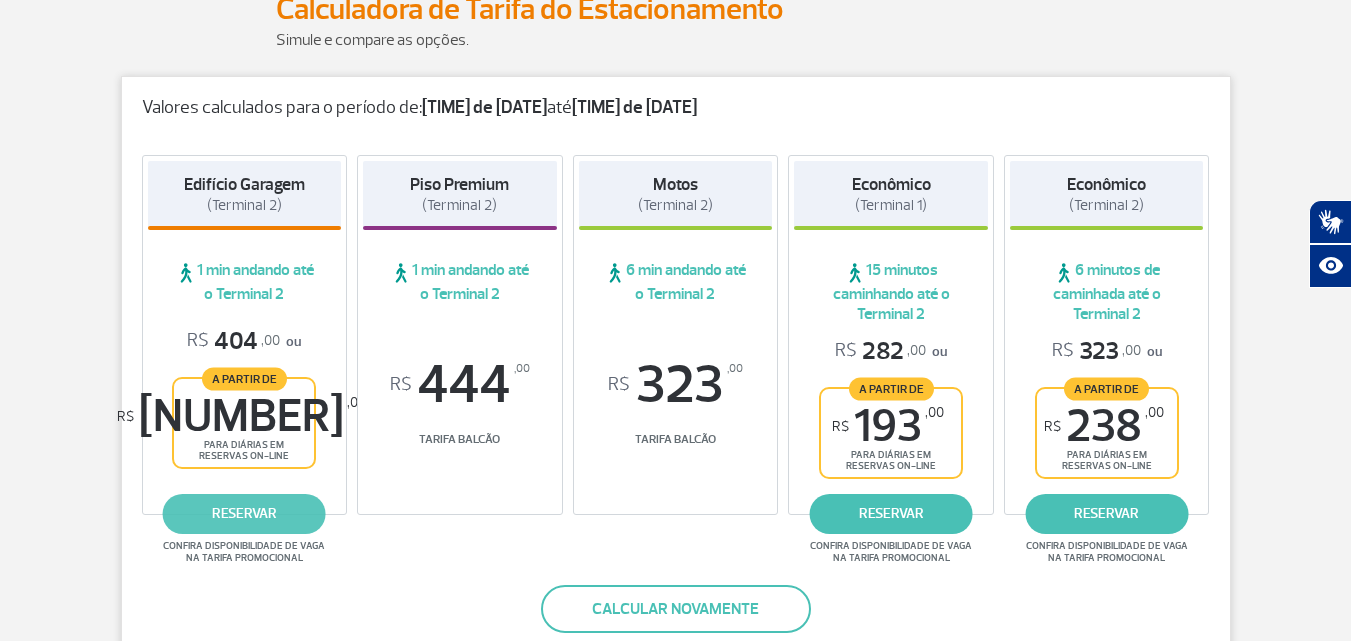 click on "reservar" at bounding box center [244, 514] 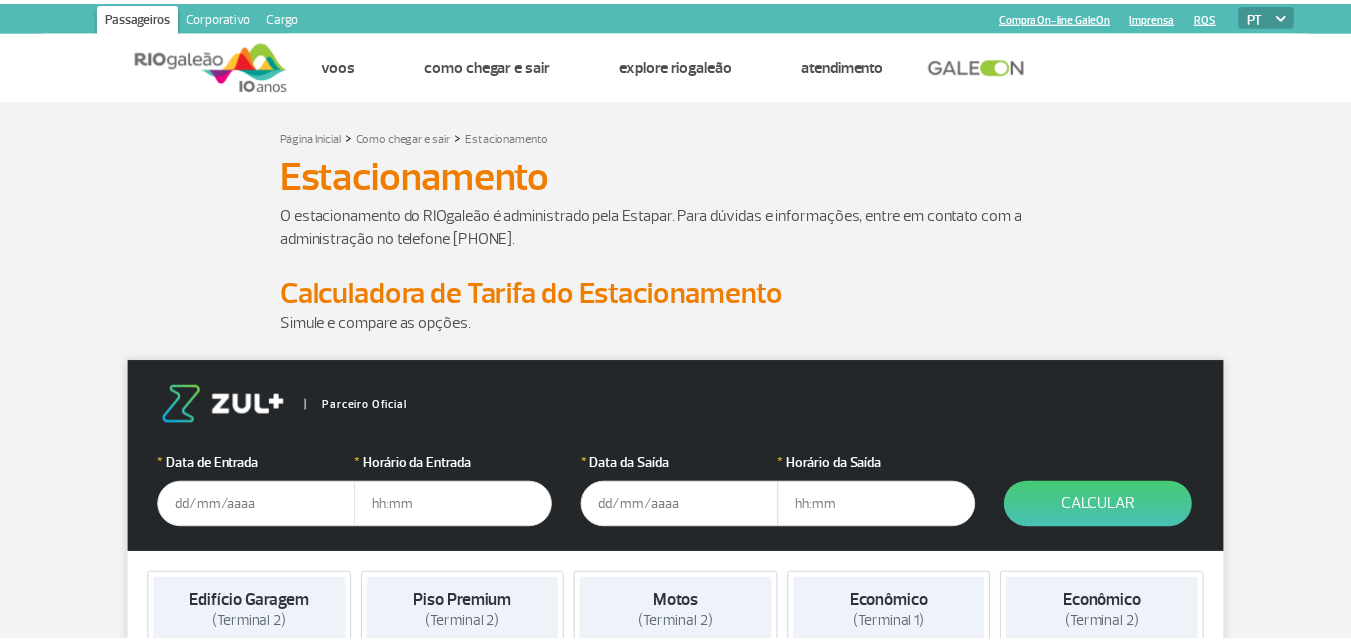 scroll, scrollTop: 0, scrollLeft: 0, axis: both 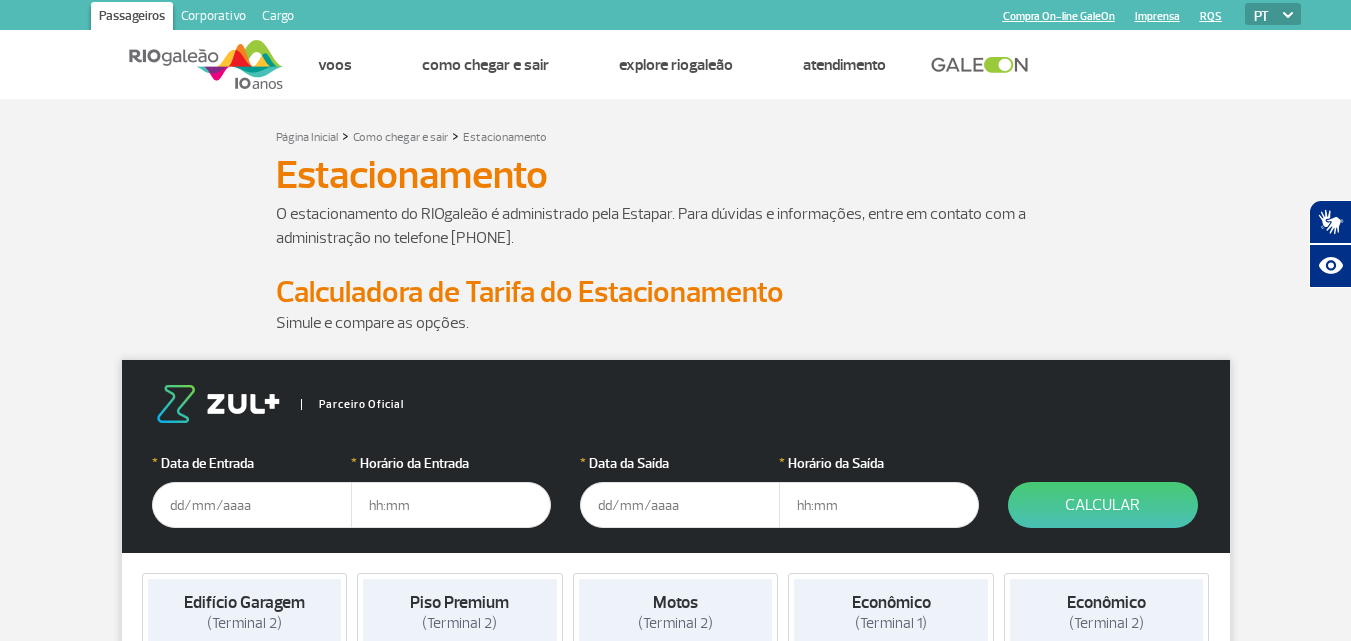 click at bounding box center [252, 505] 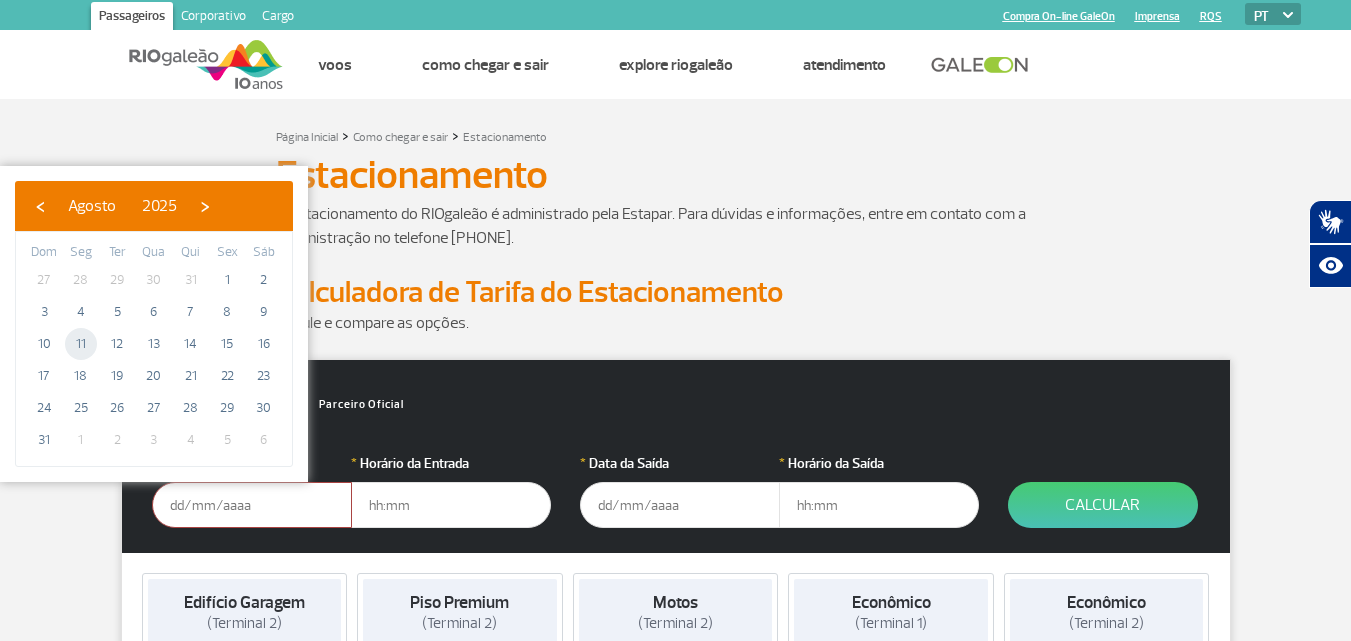 click on "11" 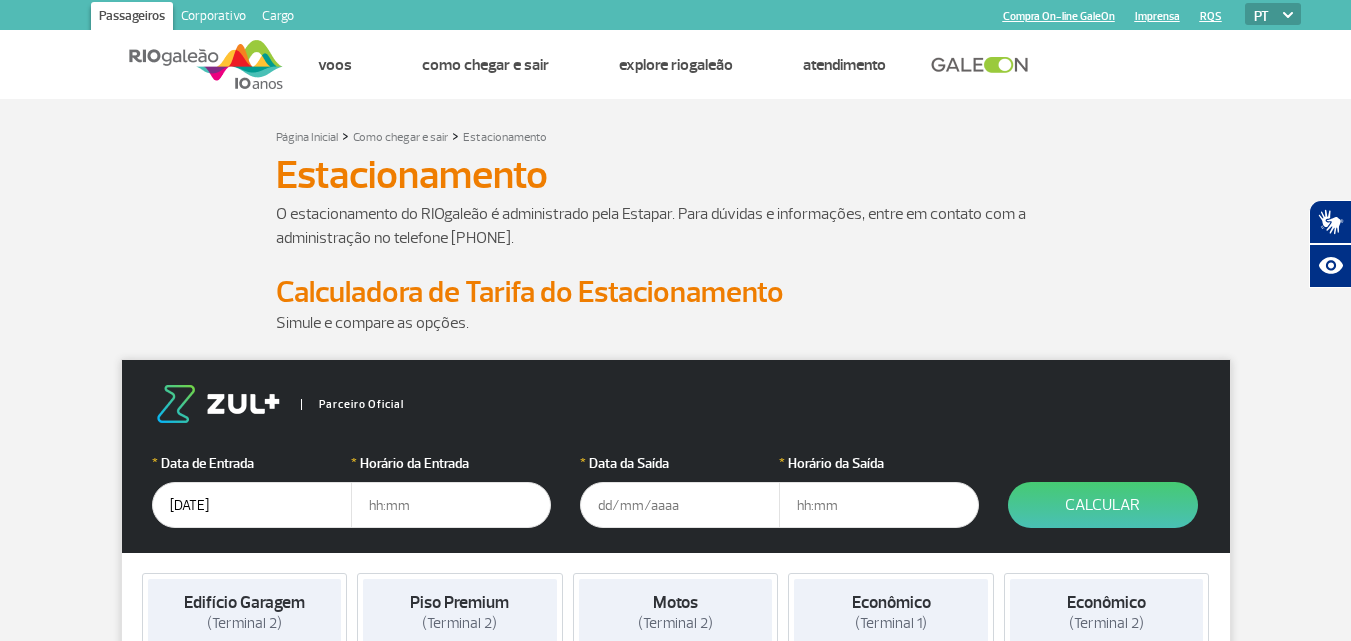 click at bounding box center (451, 505) 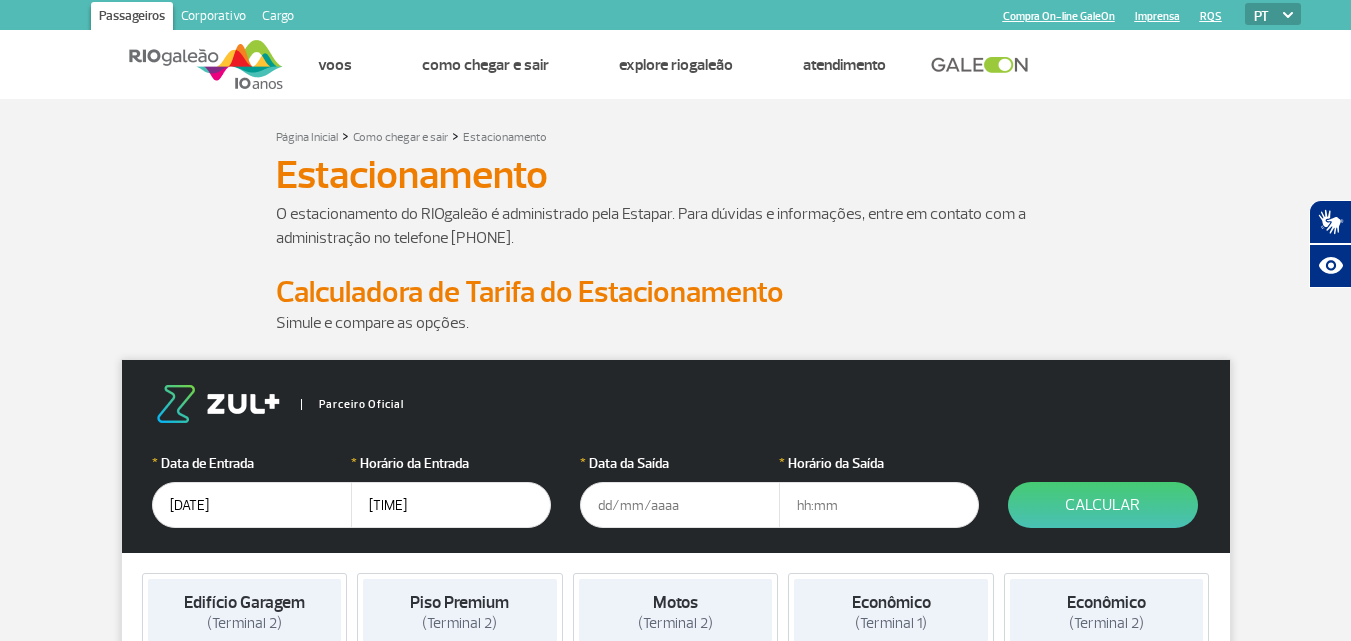 type on "[TIME]" 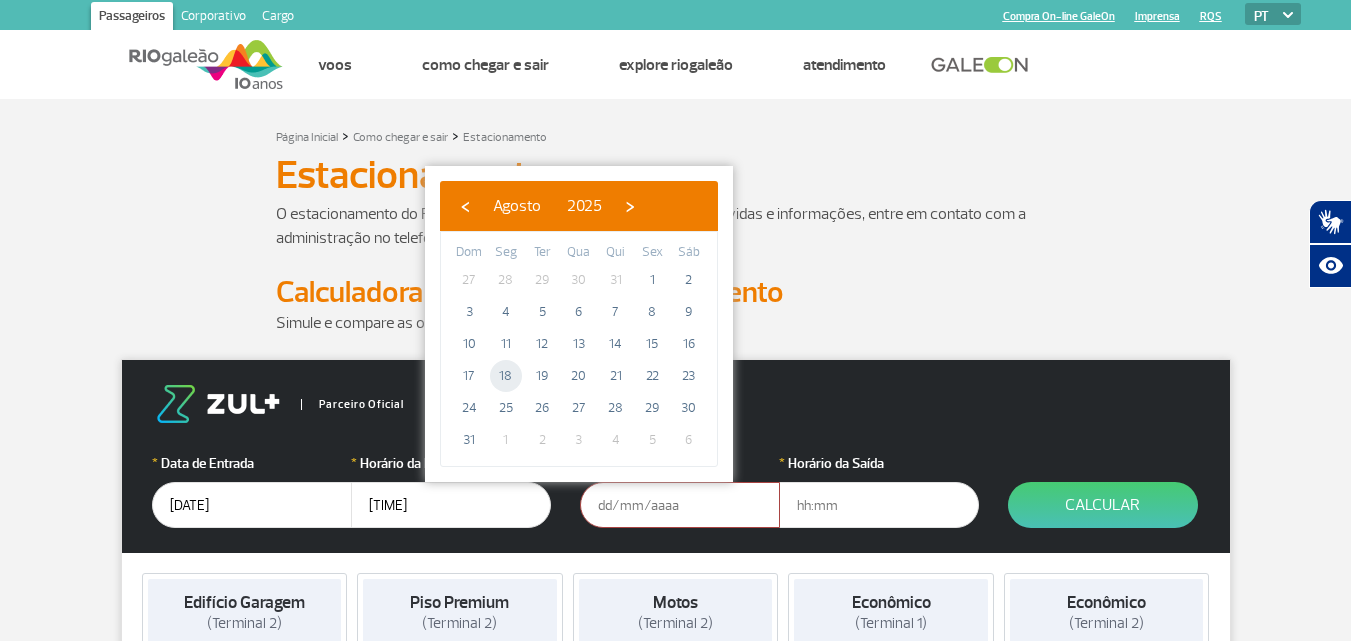 click on "18" 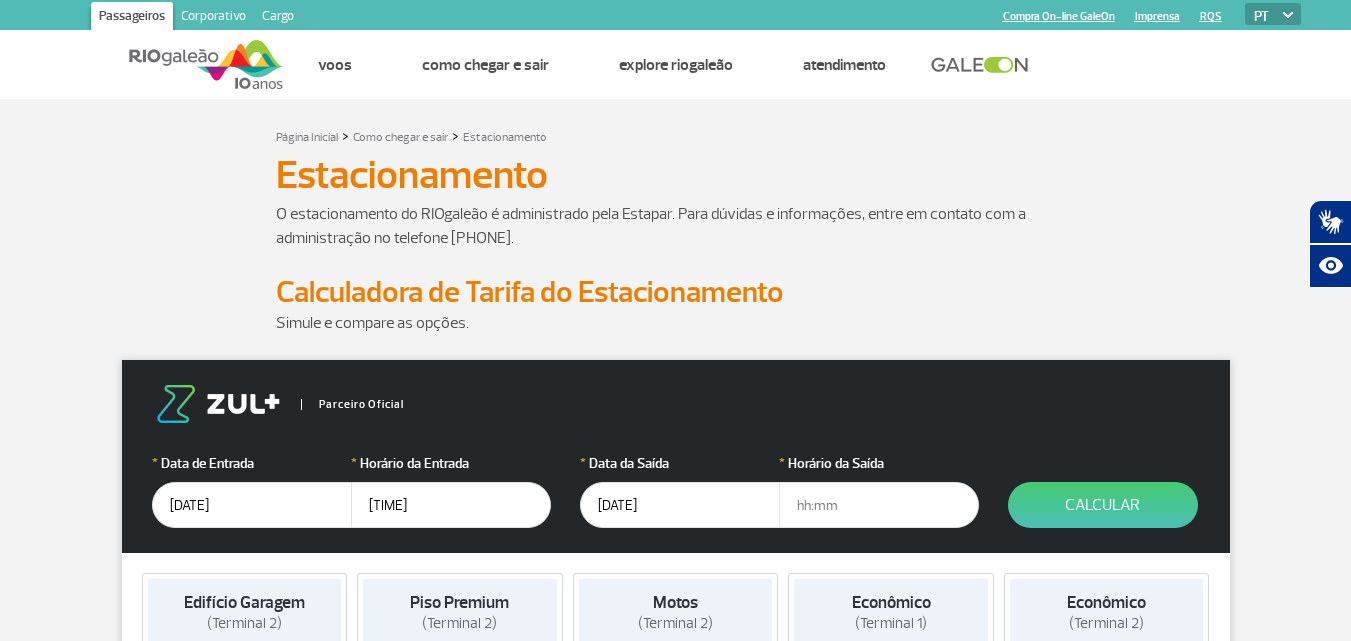 click at bounding box center (879, 505) 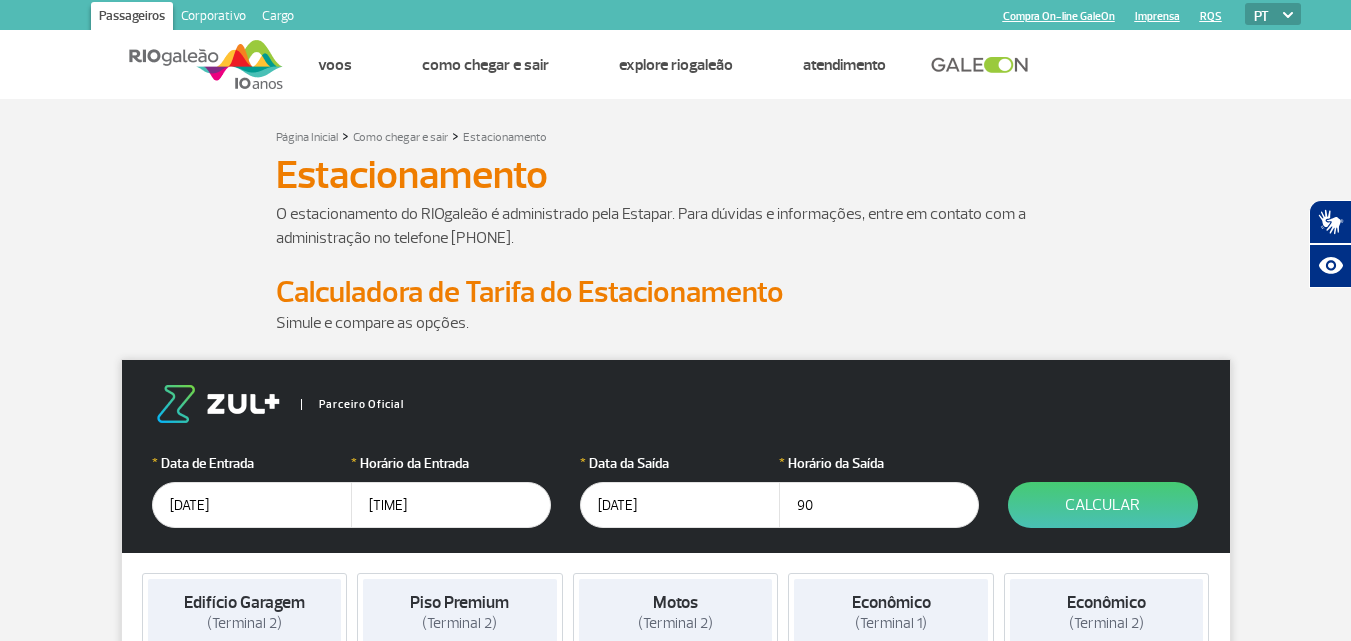 type on "9" 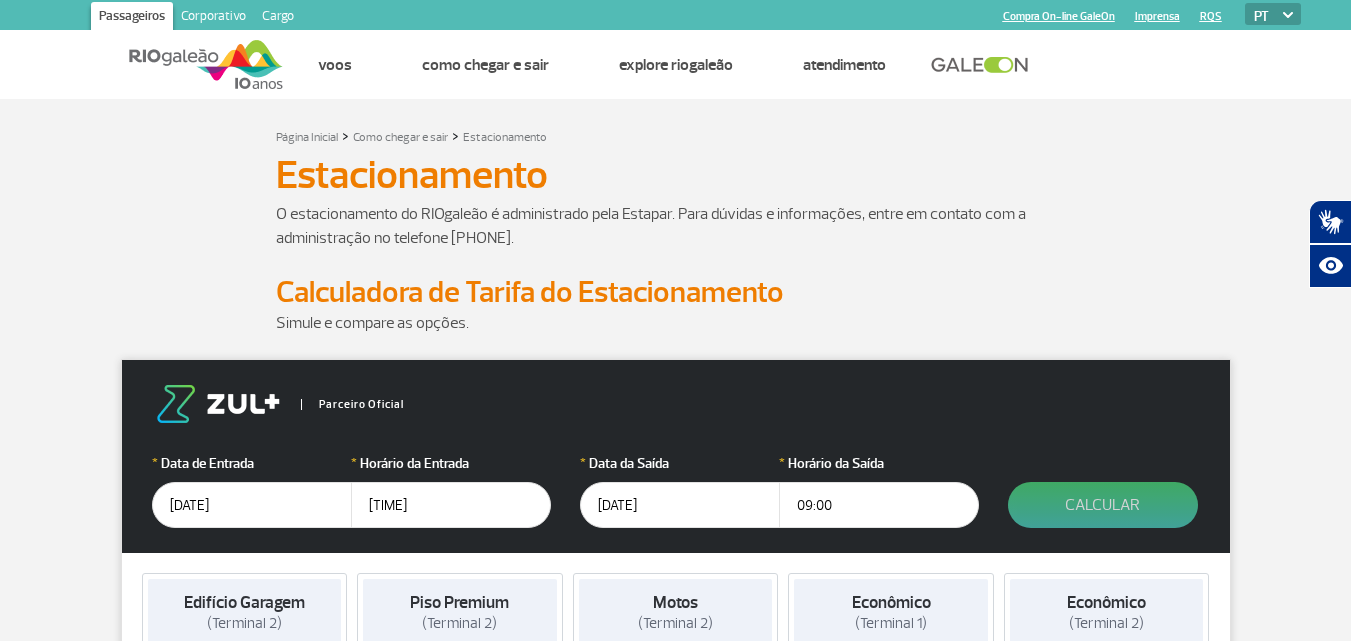 type on "09:00" 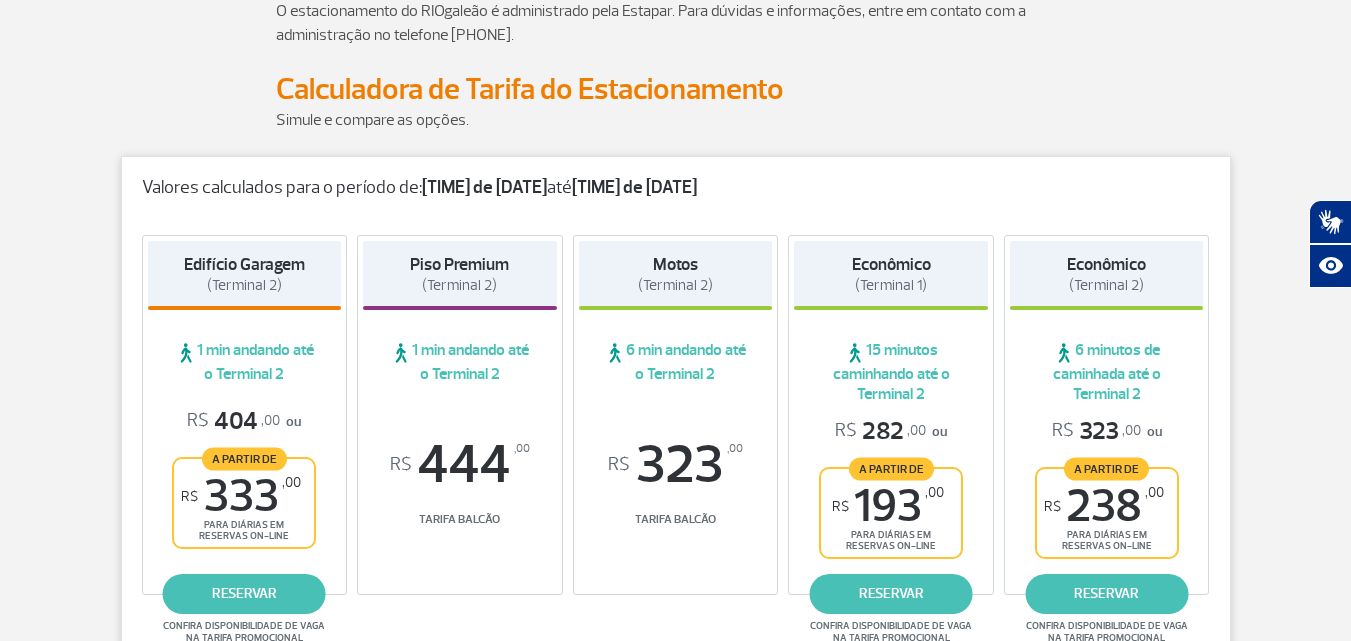 scroll, scrollTop: 500, scrollLeft: 0, axis: vertical 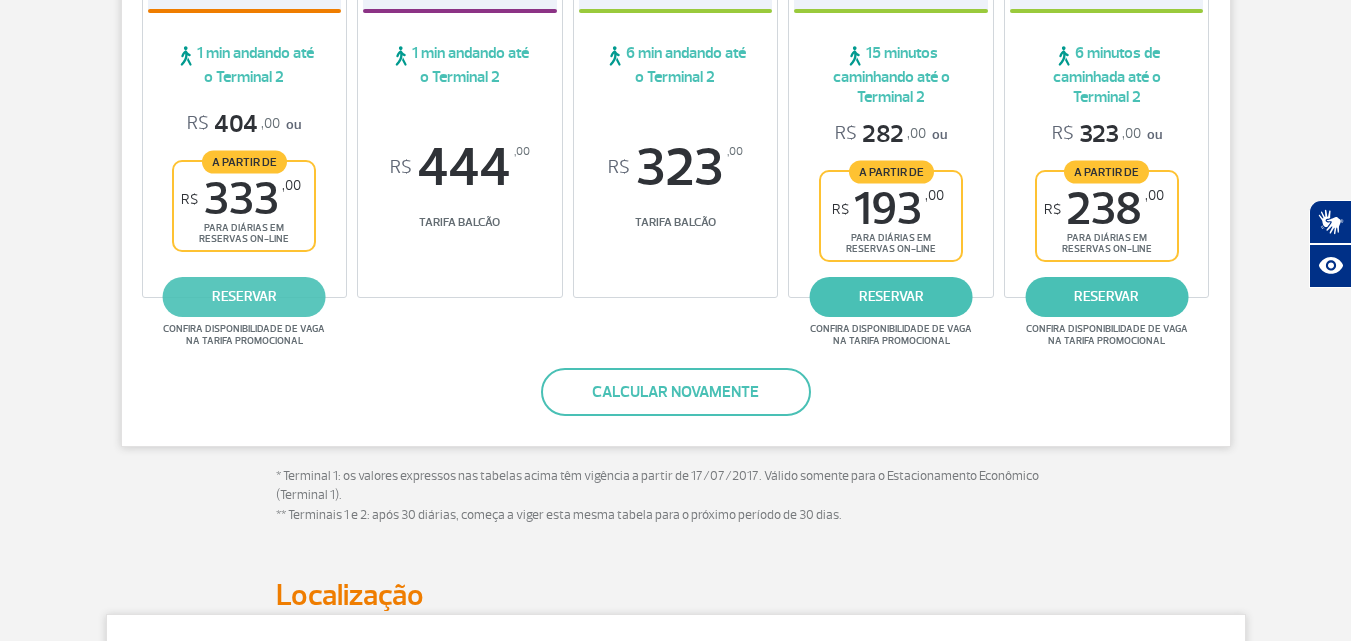 click on "reservar" at bounding box center [244, 297] 